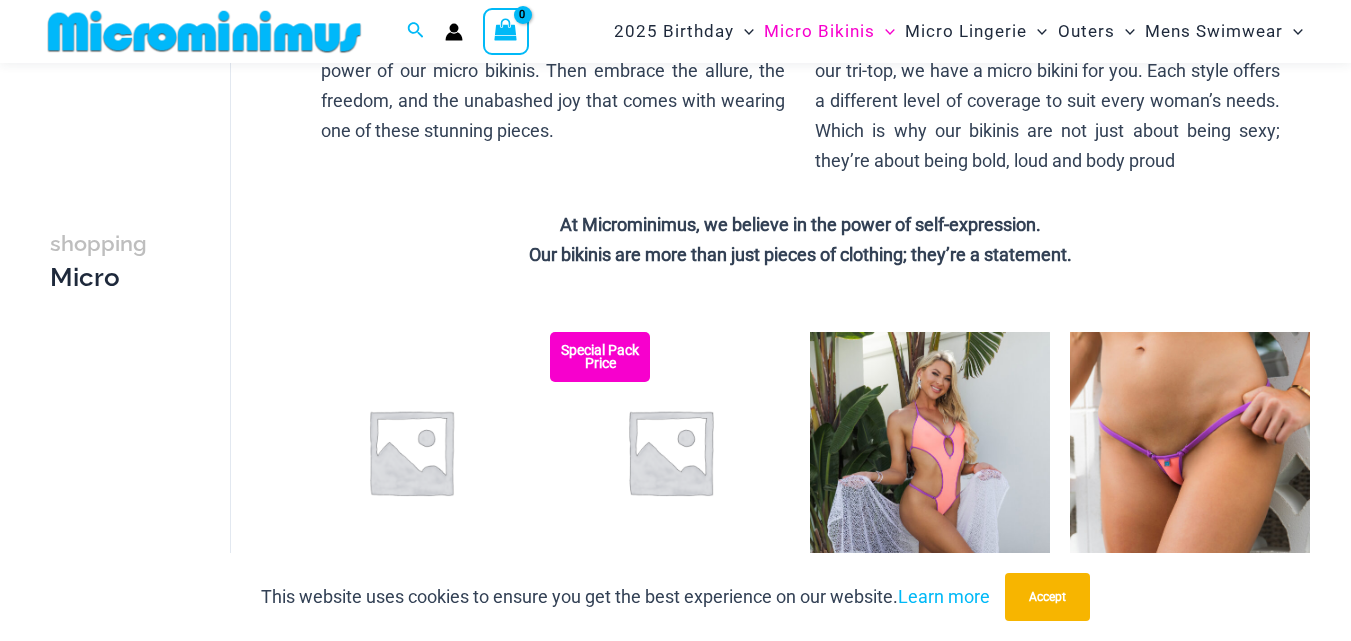 scroll, scrollTop: 485, scrollLeft: 0, axis: vertical 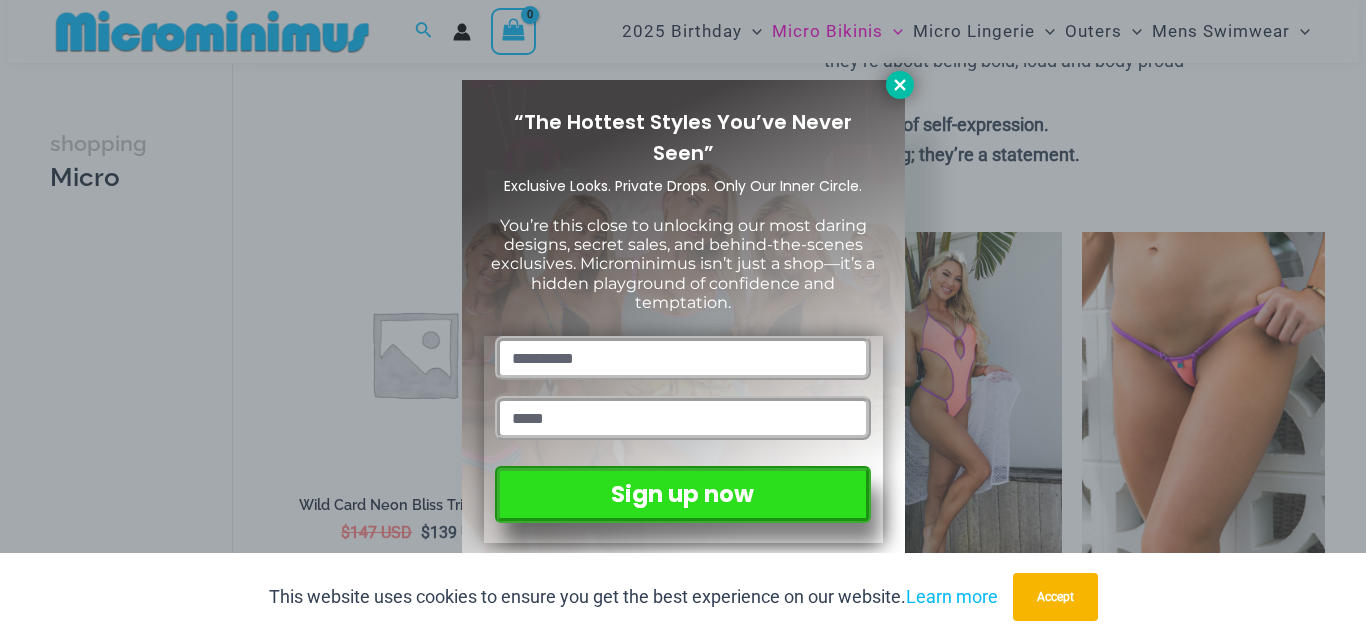 click 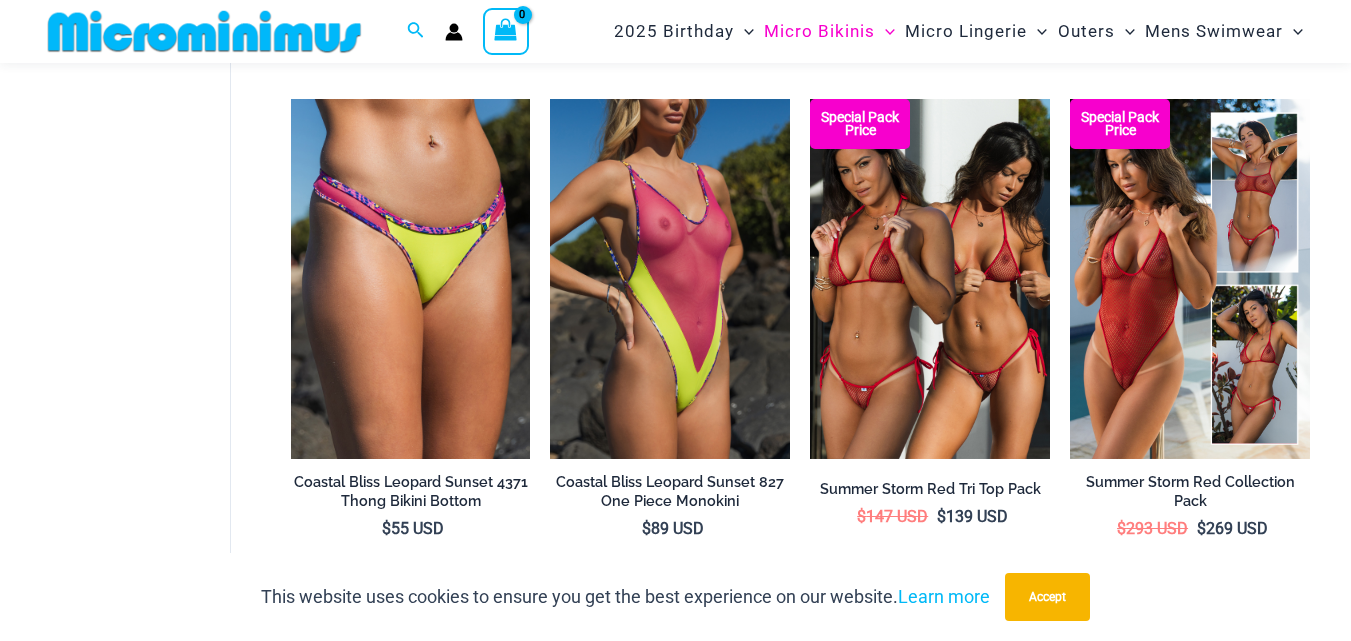 scroll, scrollTop: 3485, scrollLeft: 0, axis: vertical 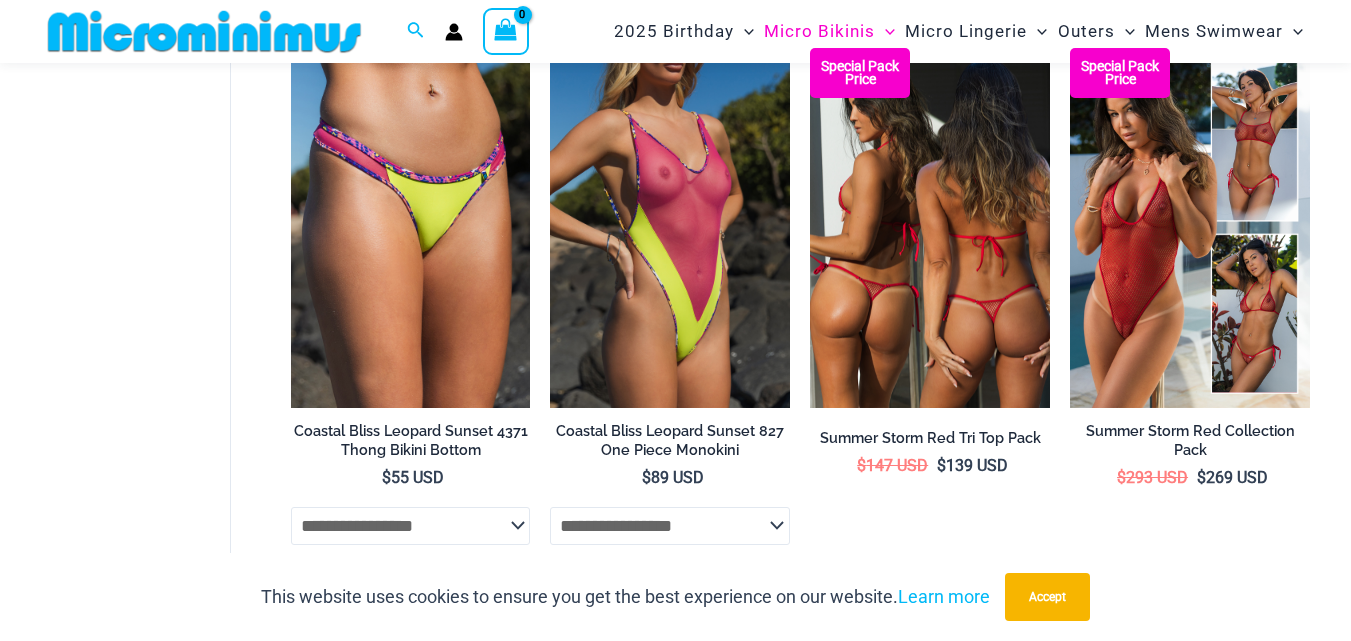 click at bounding box center [930, 228] 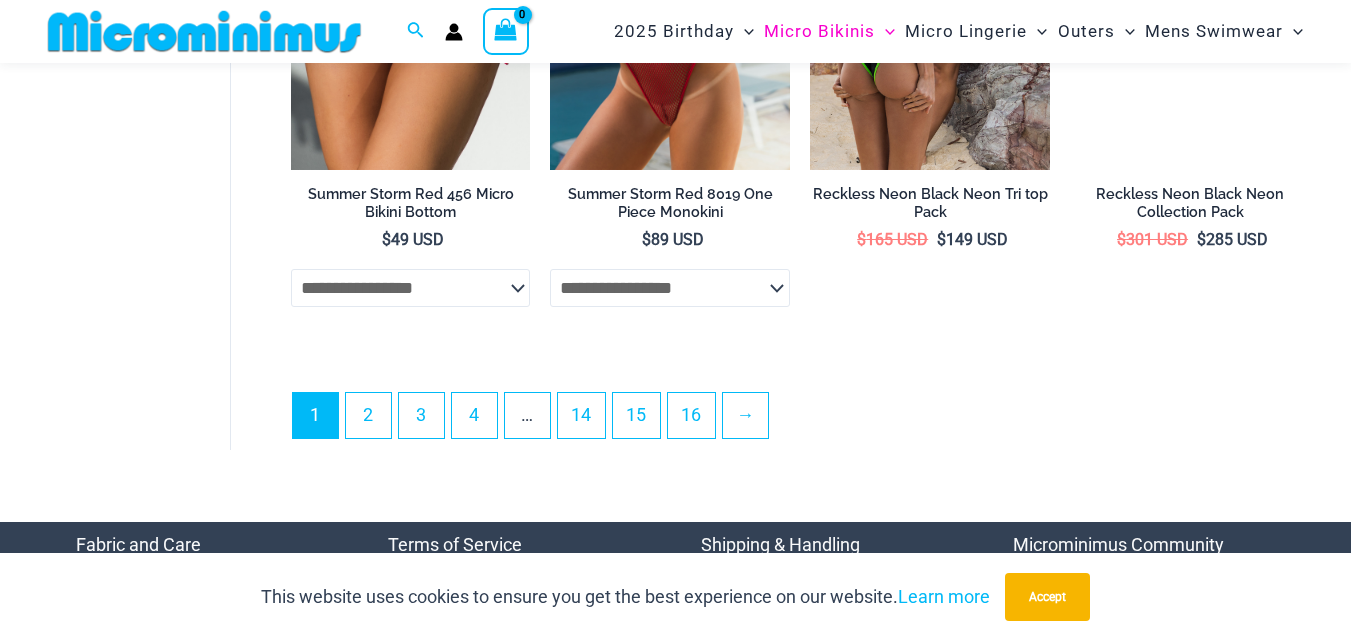 scroll, scrollTop: 4885, scrollLeft: 0, axis: vertical 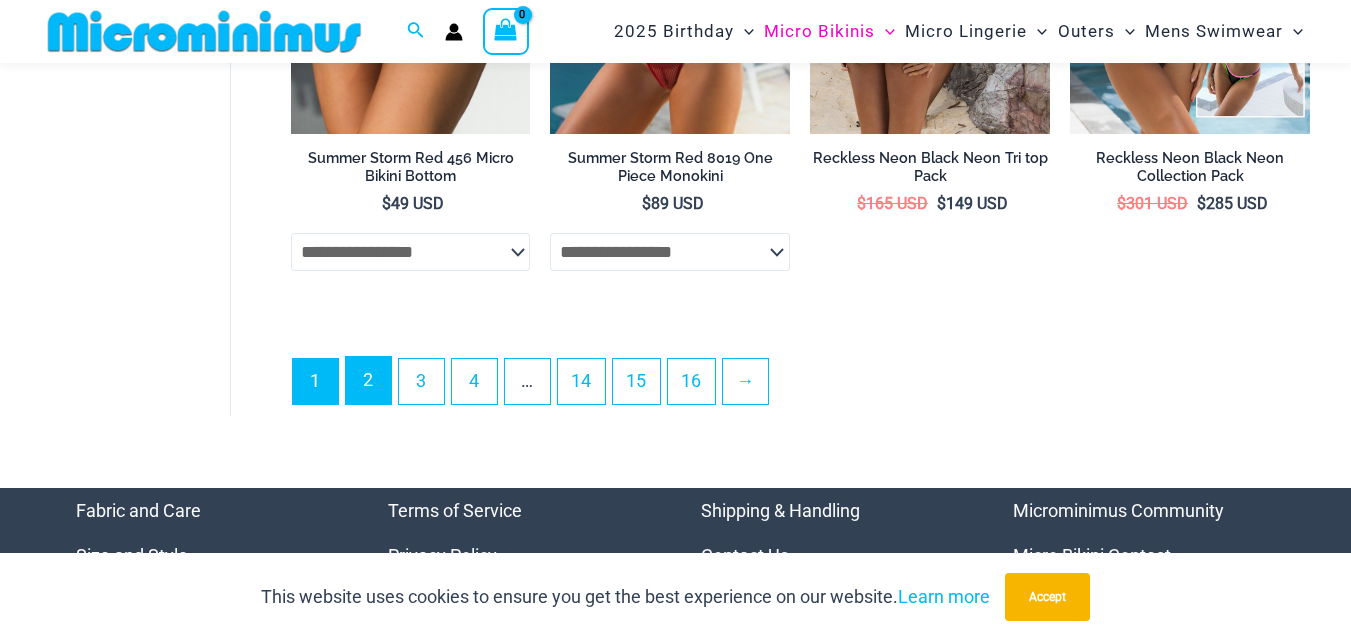 click on "2" at bounding box center (368, 380) 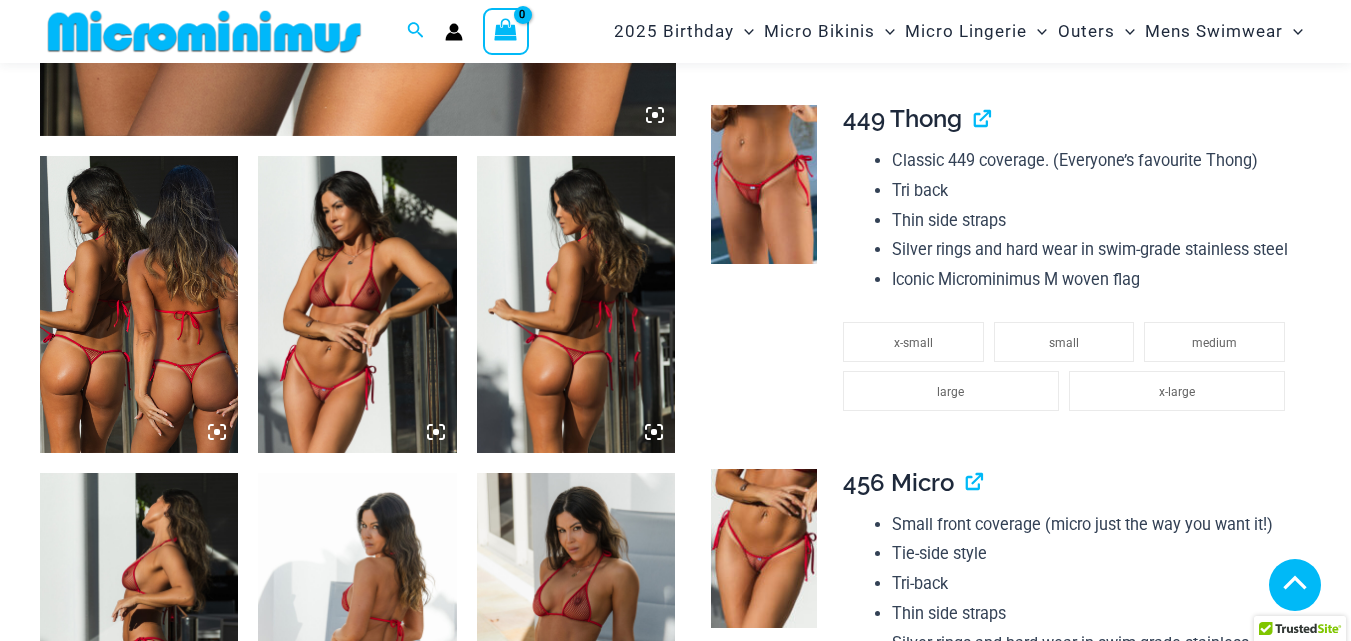 scroll, scrollTop: 1000, scrollLeft: 0, axis: vertical 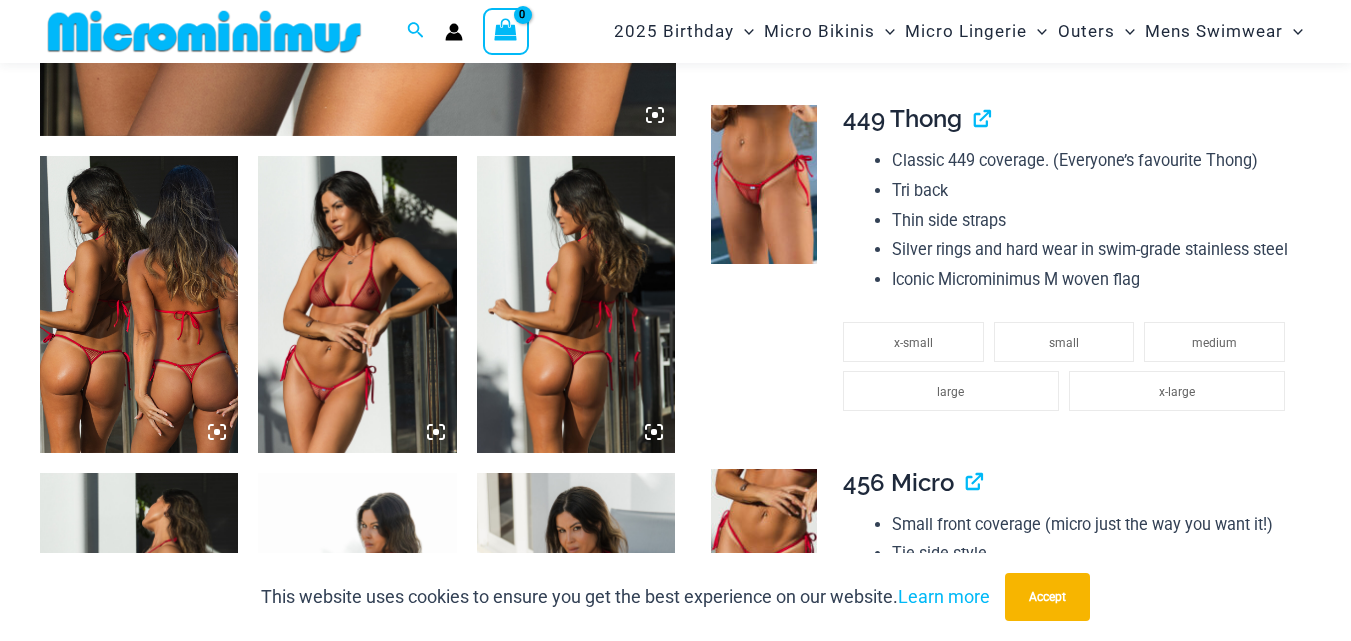 click 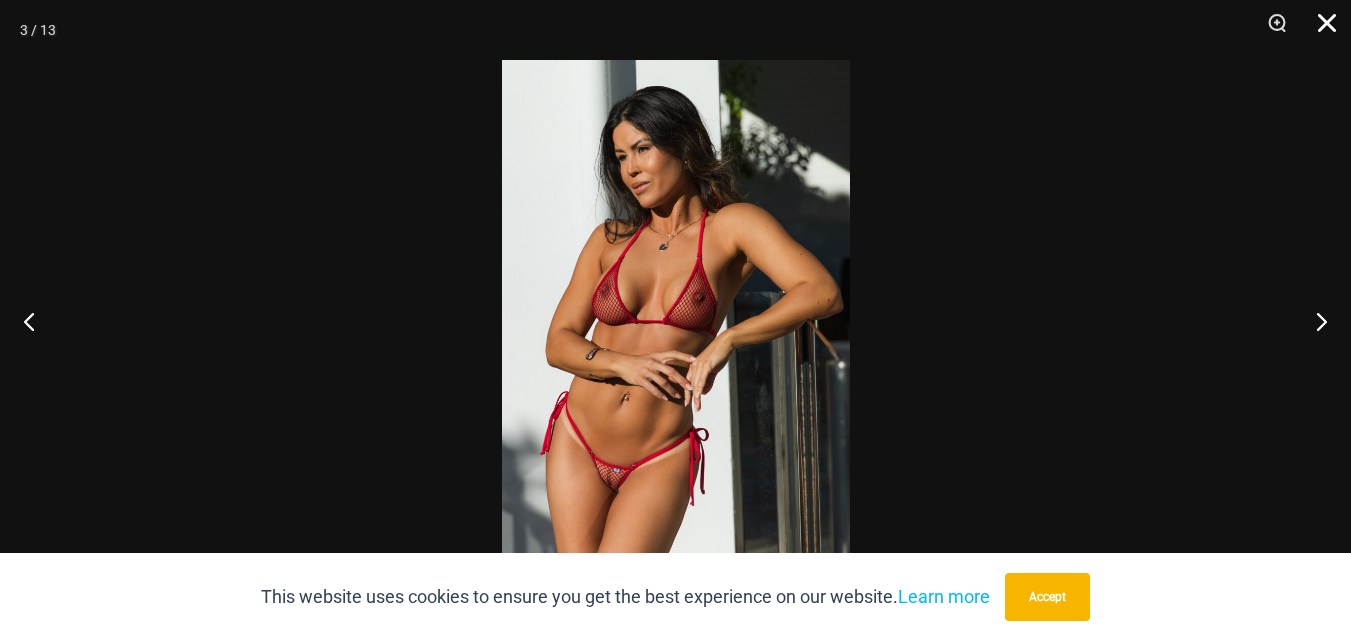 click at bounding box center [1320, 30] 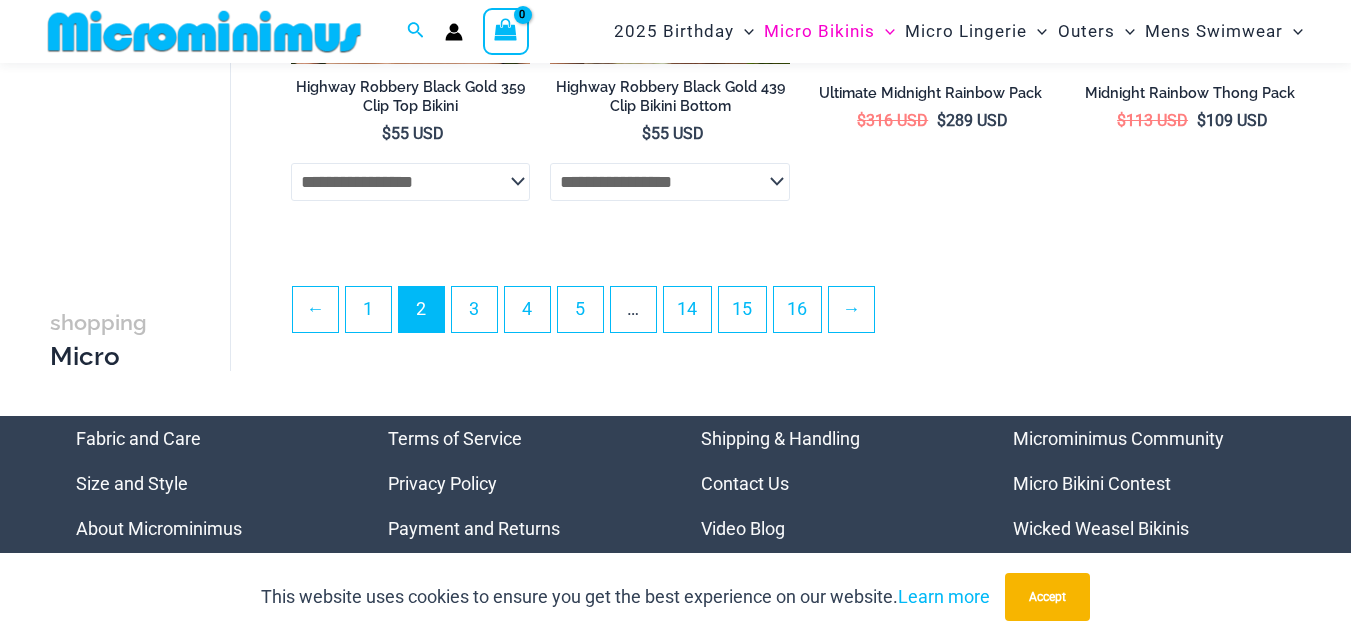 scroll, scrollTop: 4495, scrollLeft: 0, axis: vertical 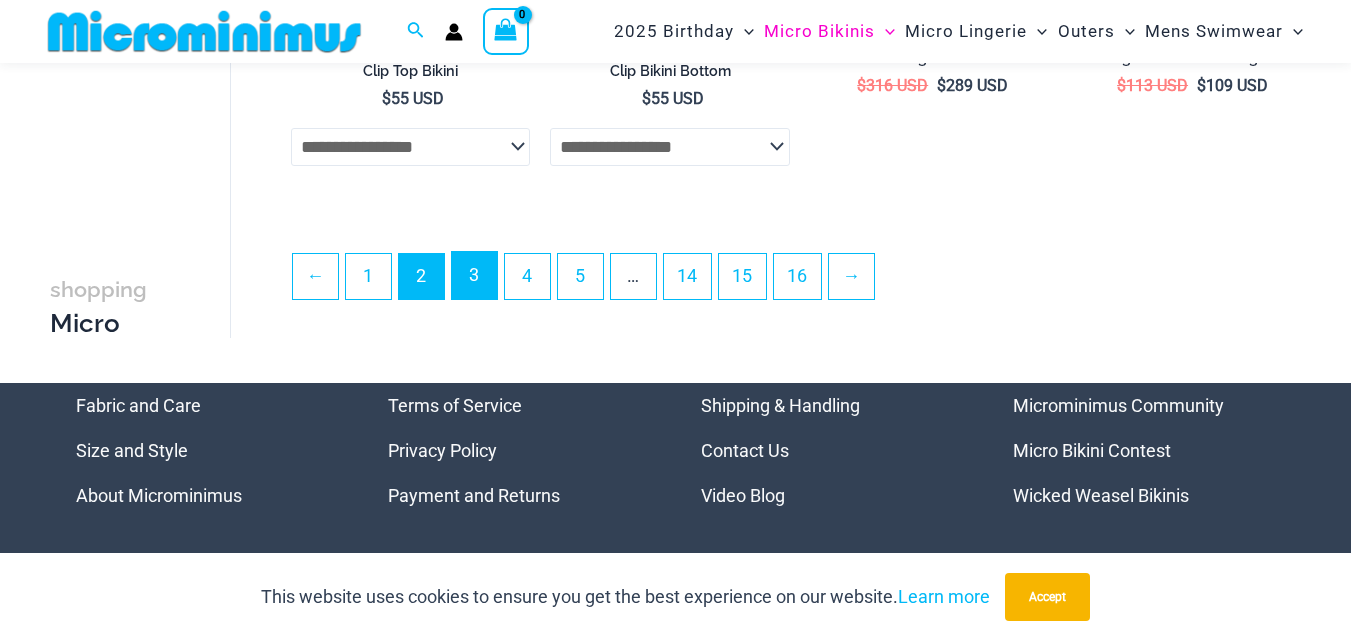 click on "3" at bounding box center [474, 275] 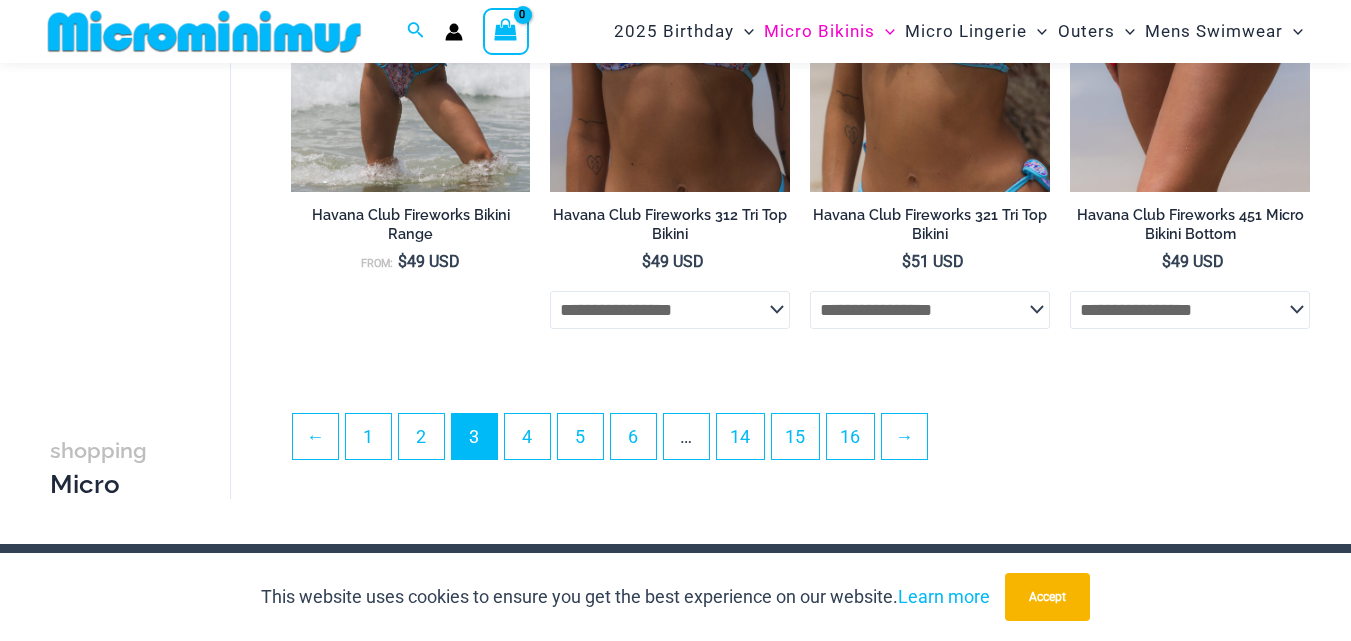 scroll, scrollTop: 4381, scrollLeft: 0, axis: vertical 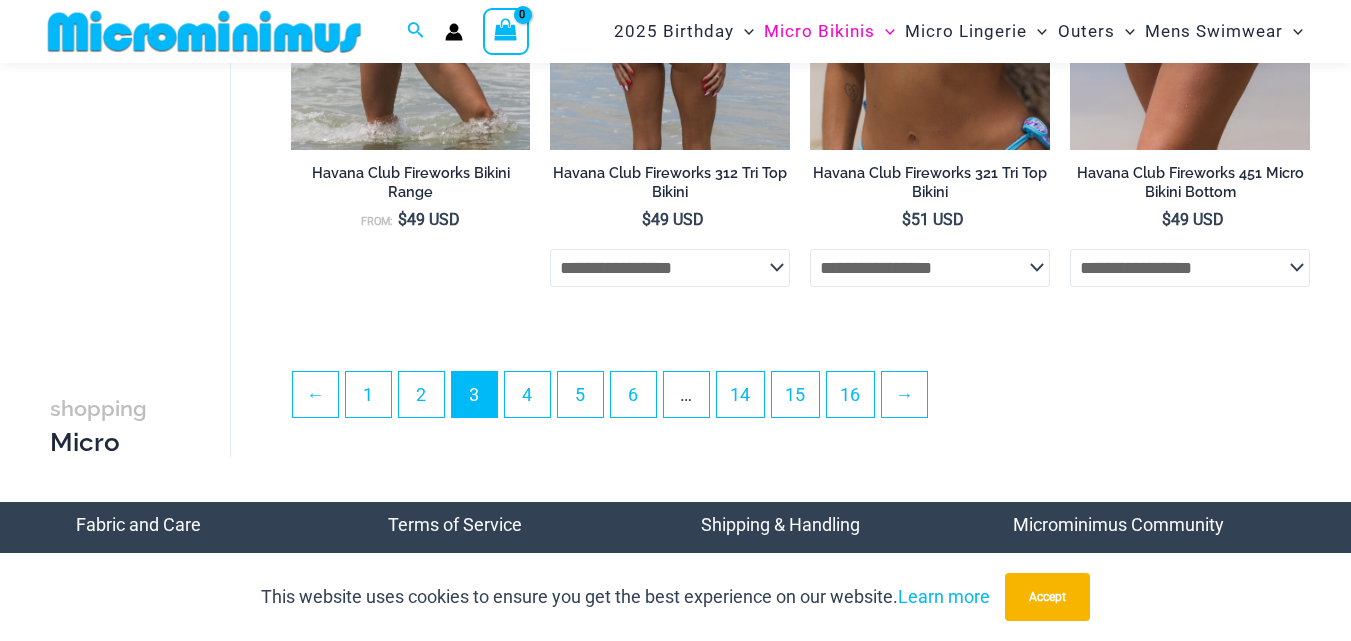 click on "**********" 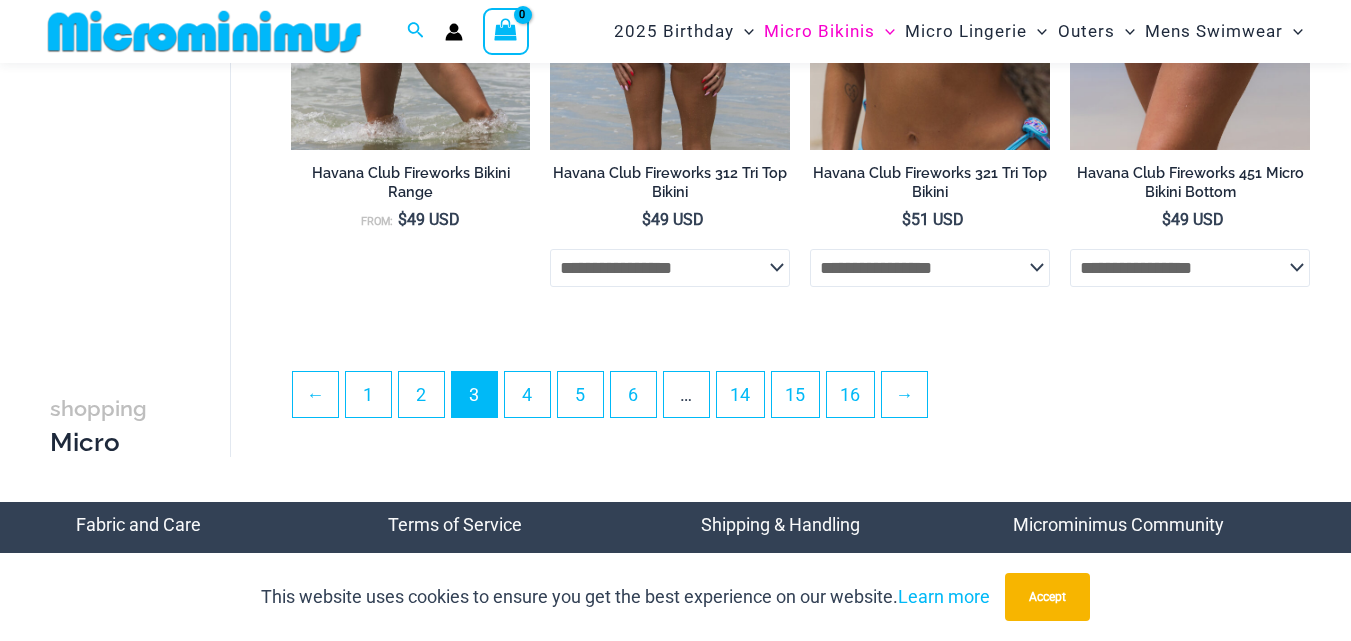 click on "**********" 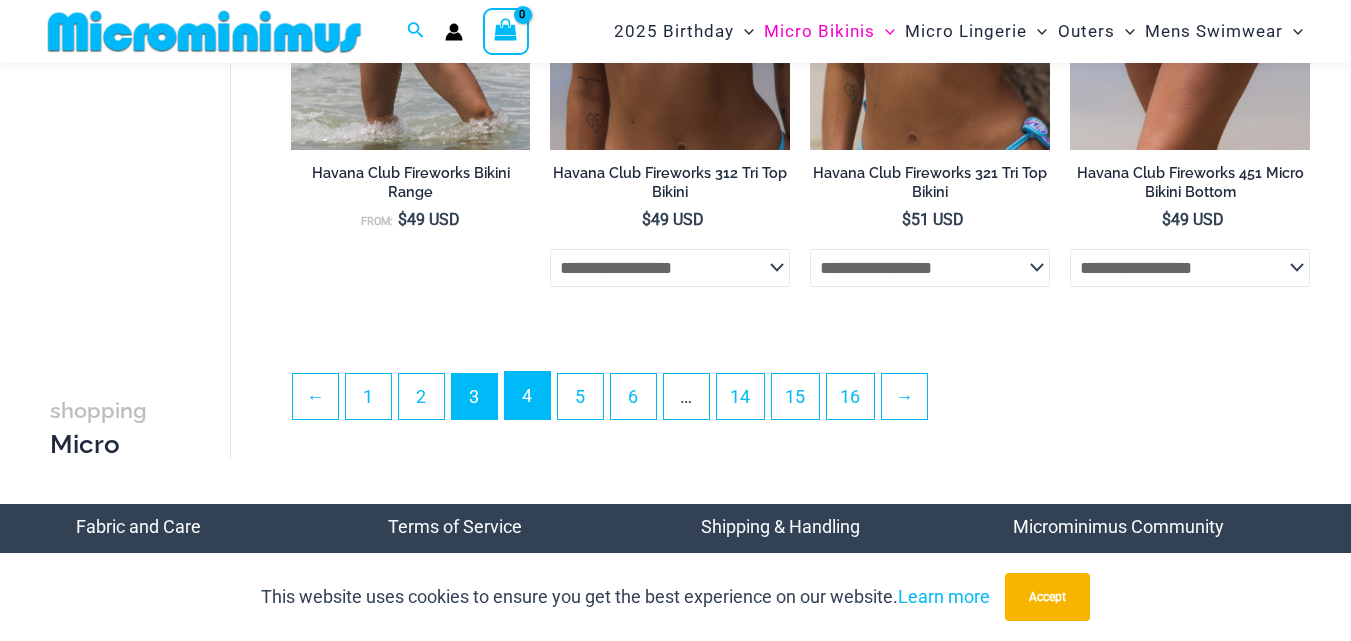 click on "4" at bounding box center [527, 395] 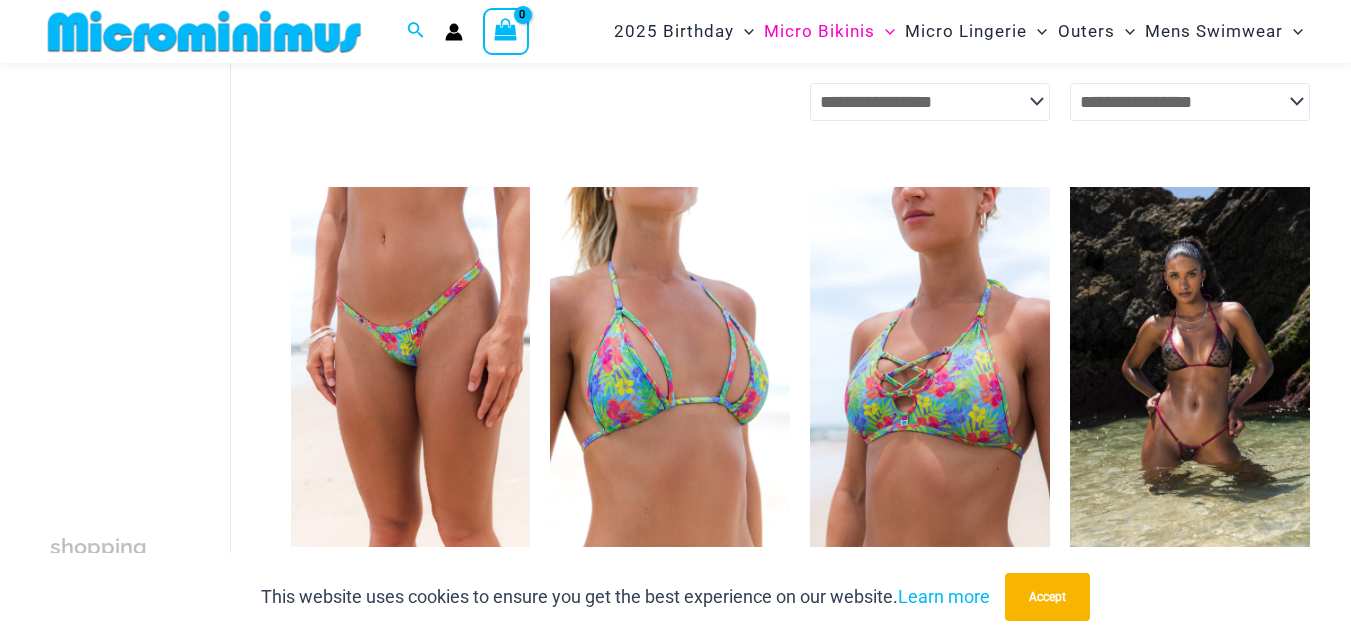 scroll, scrollTop: 3988, scrollLeft: 0, axis: vertical 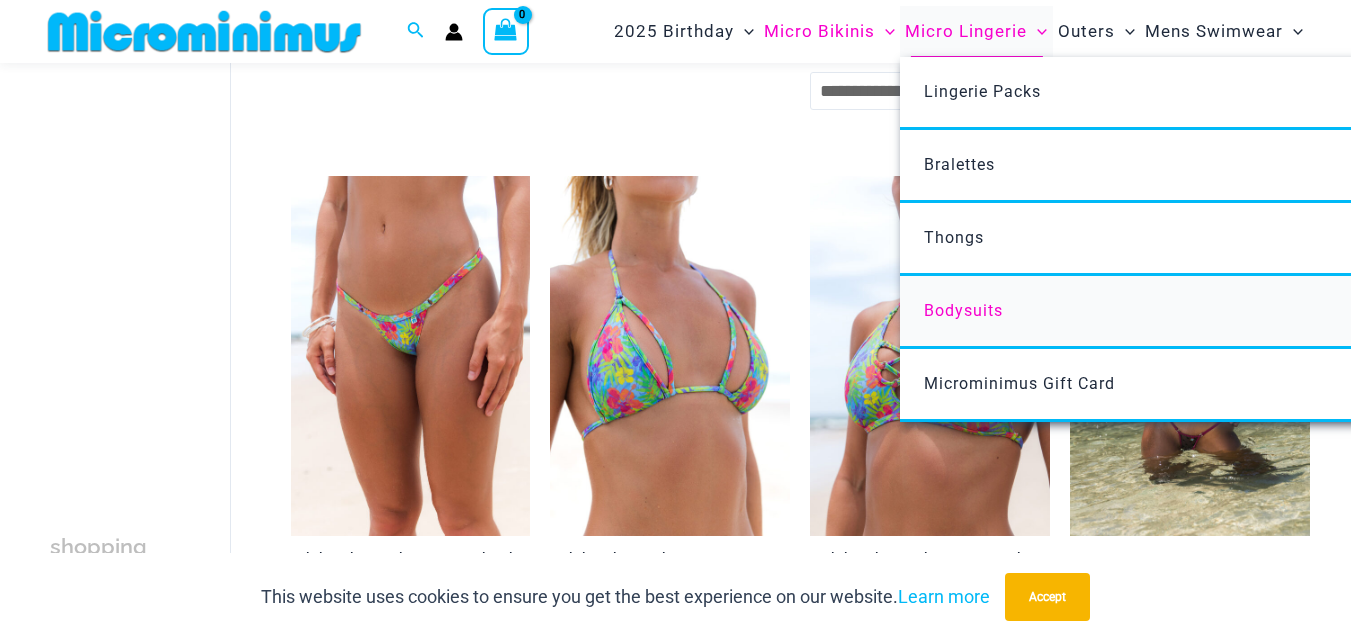 click on "Bodysuits" at bounding box center [963, 310] 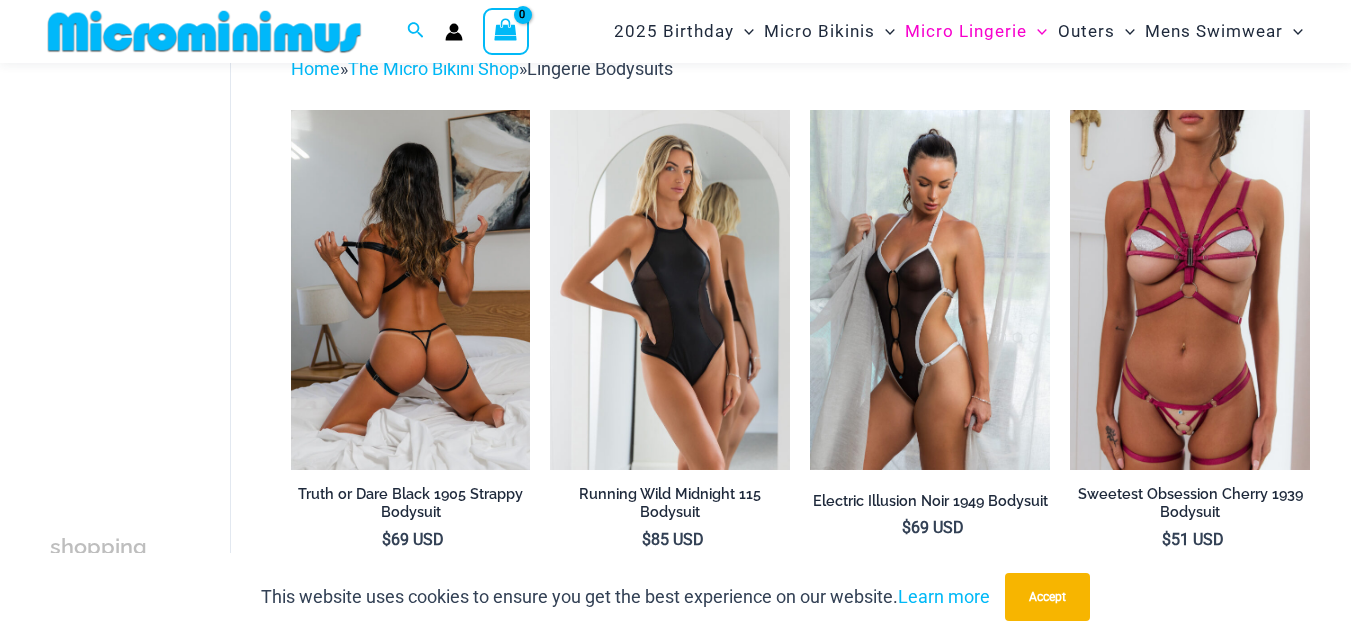 scroll, scrollTop: 0, scrollLeft: 0, axis: both 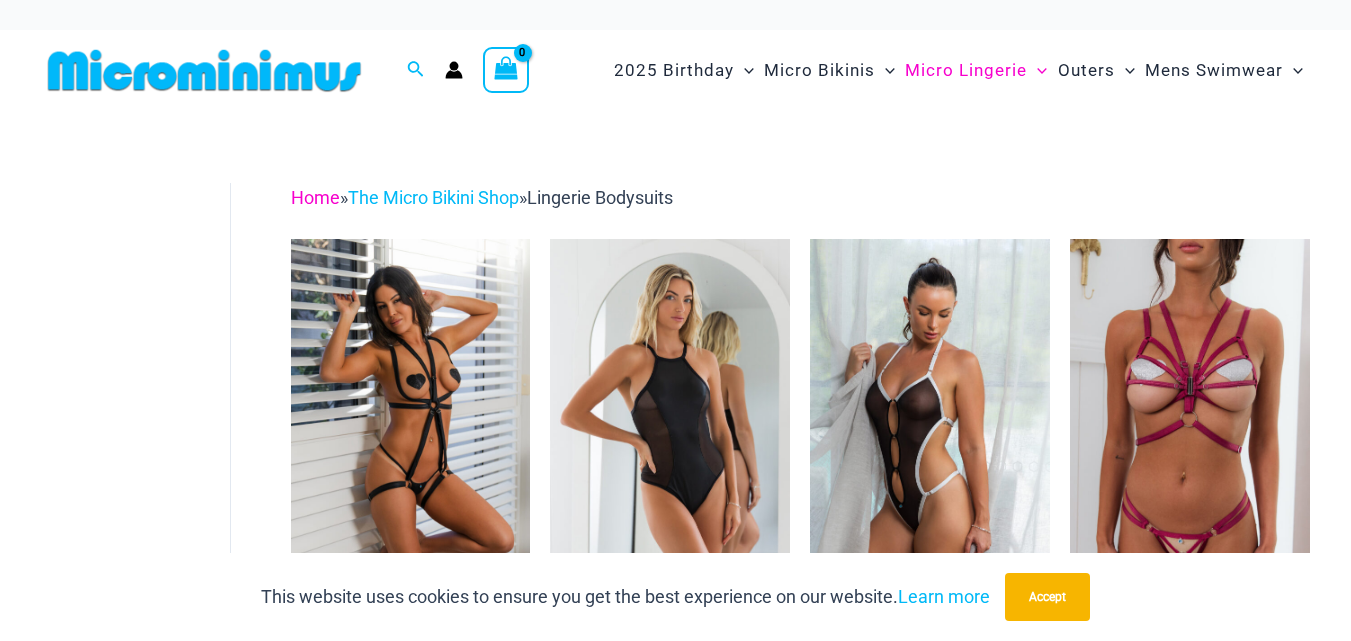 click on "Home" at bounding box center [315, 197] 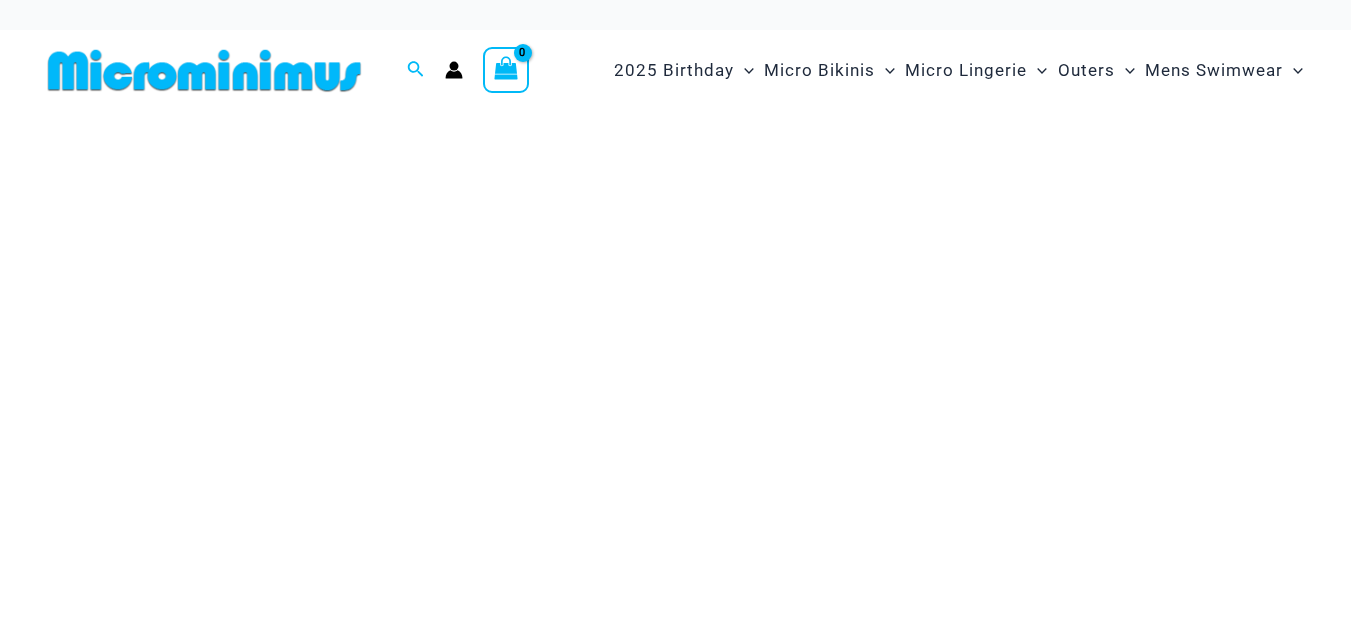 scroll, scrollTop: 0, scrollLeft: 0, axis: both 